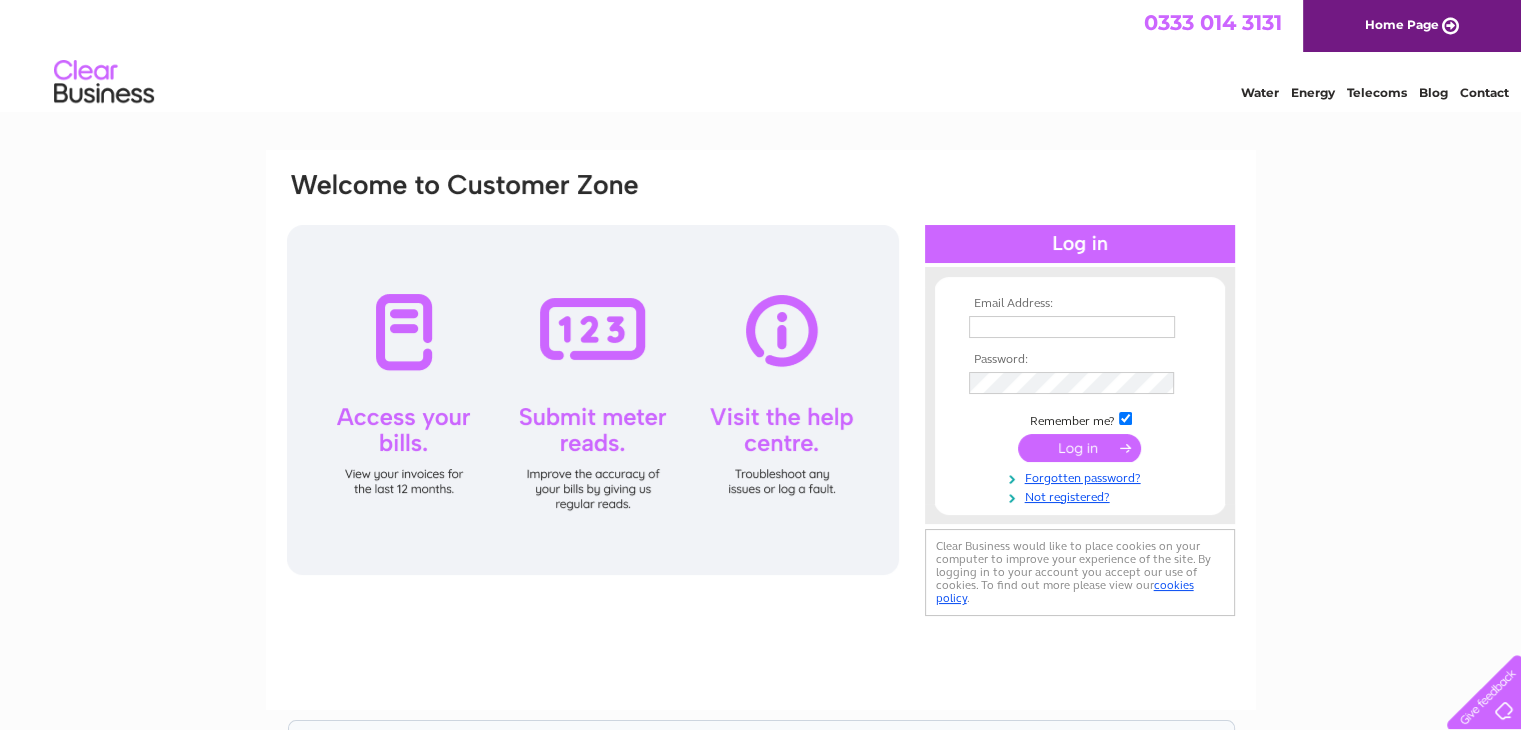 scroll, scrollTop: 0, scrollLeft: 0, axis: both 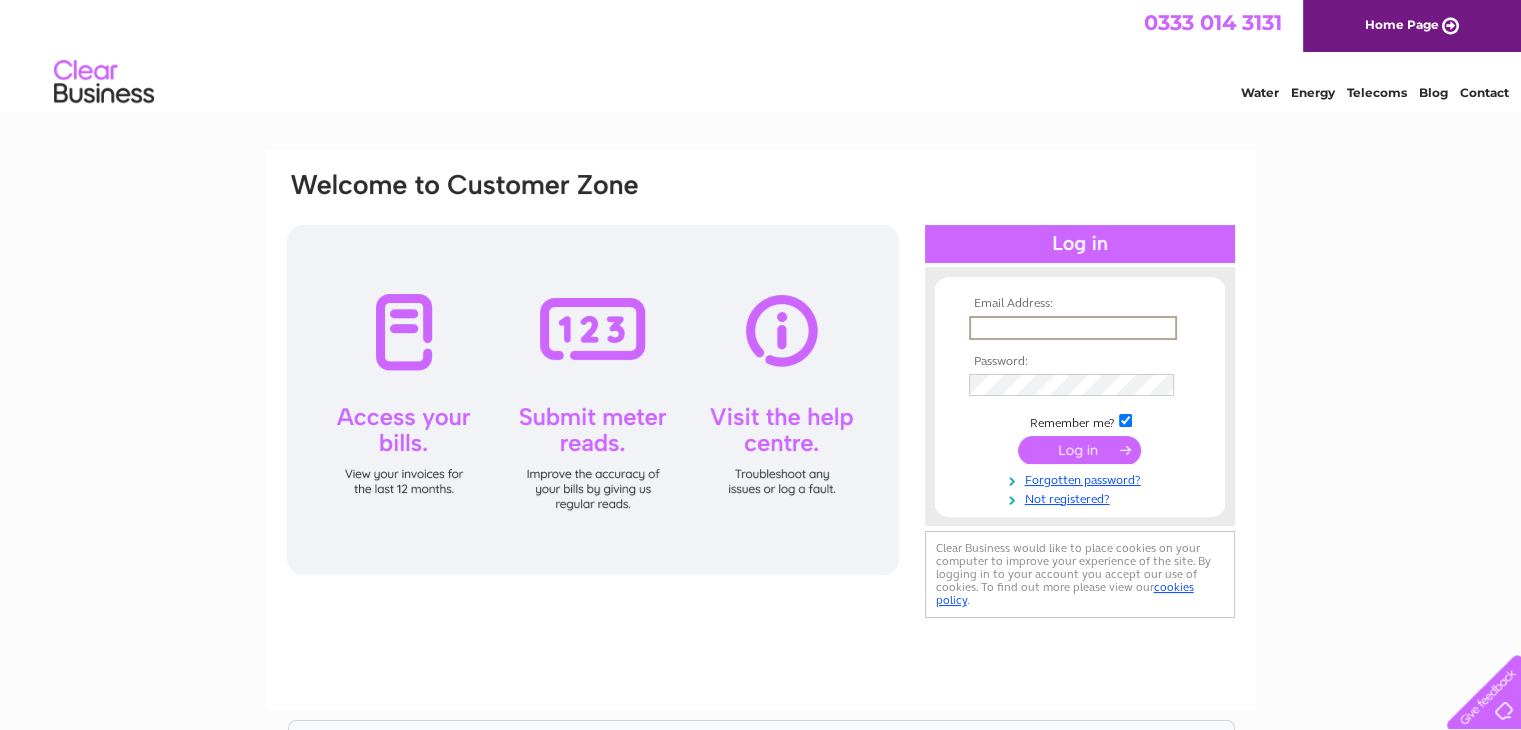 drag, startPoint x: 1038, startPoint y: 324, endPoint x: 1033, endPoint y: 335, distance: 12.083046 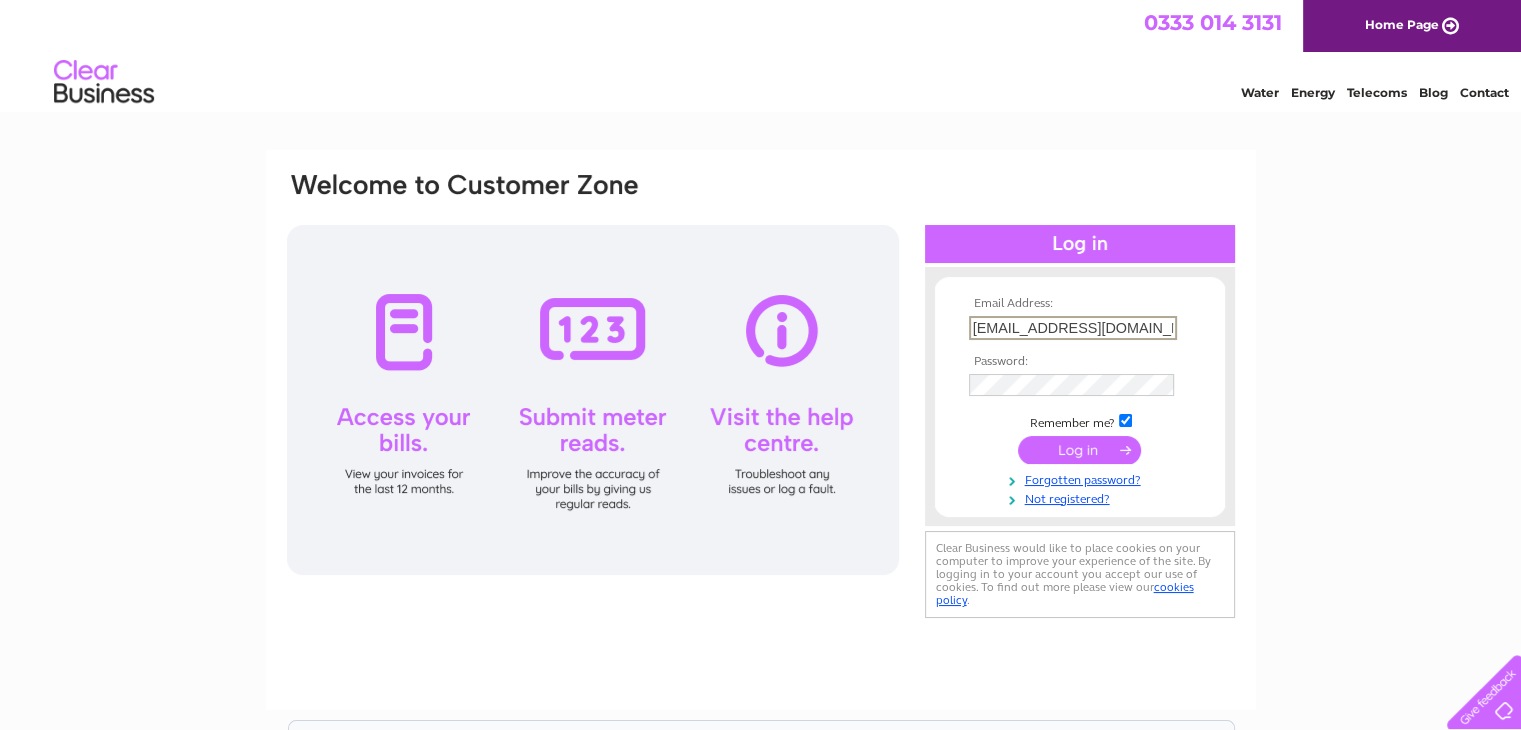 type on "garymacbrayne@aol.com" 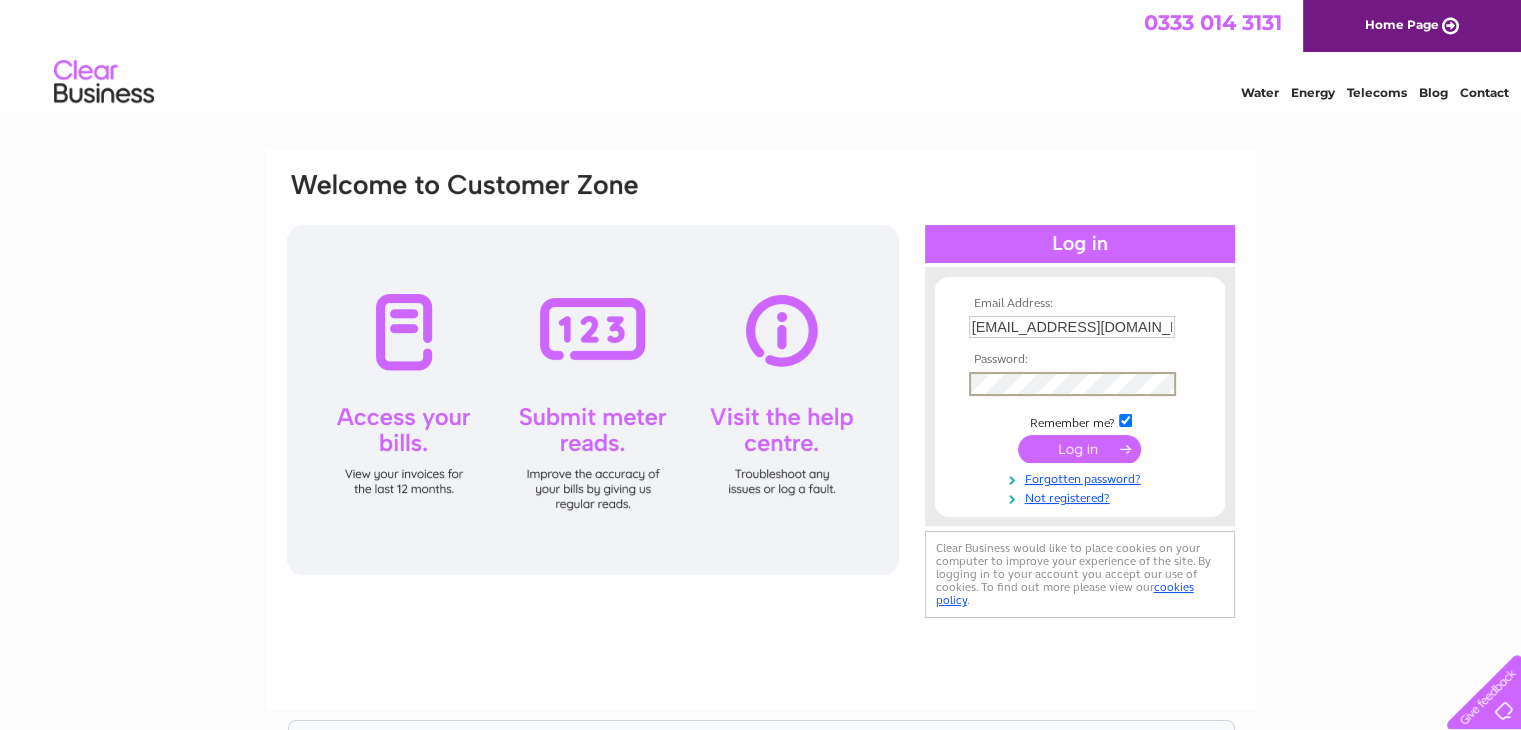 click at bounding box center (1079, 449) 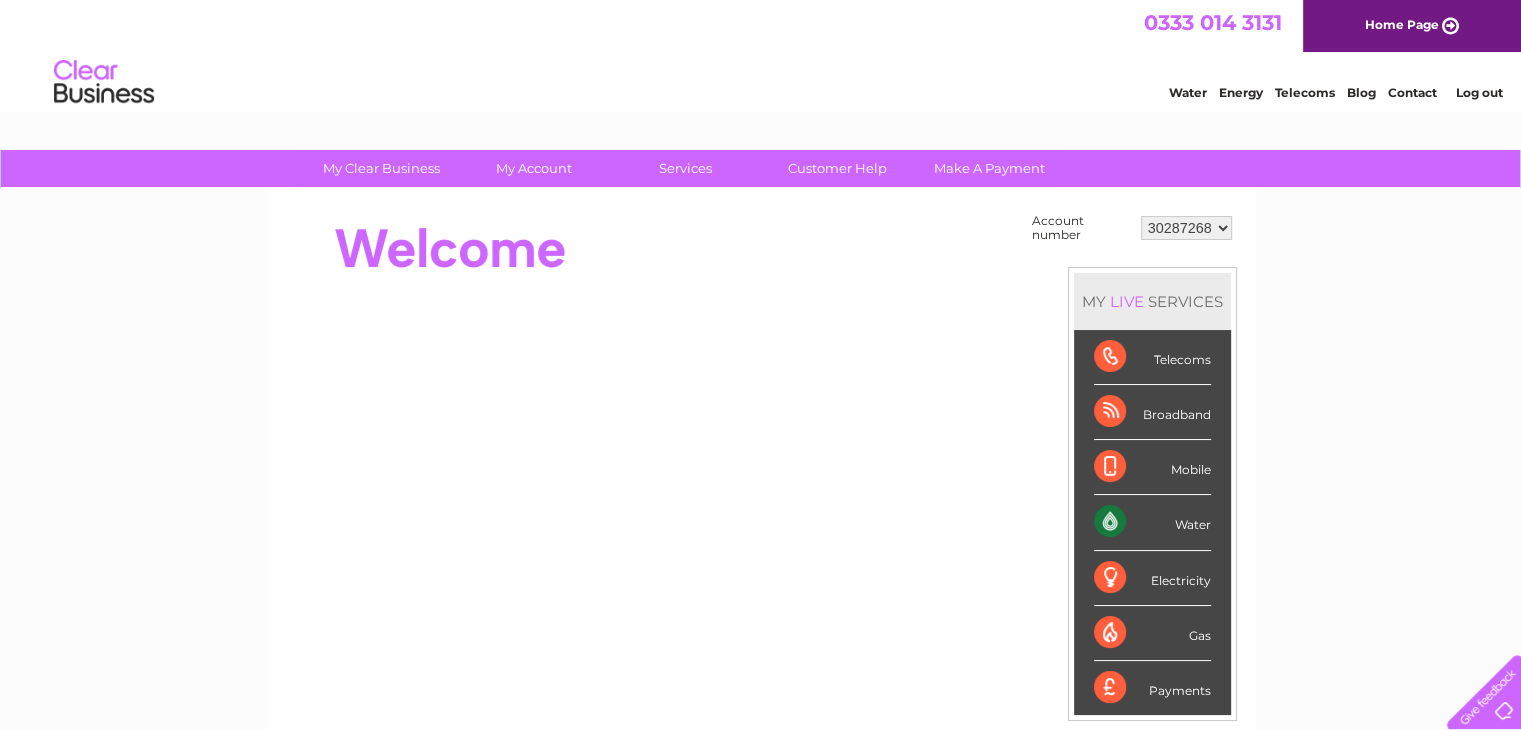 scroll, scrollTop: 0, scrollLeft: 0, axis: both 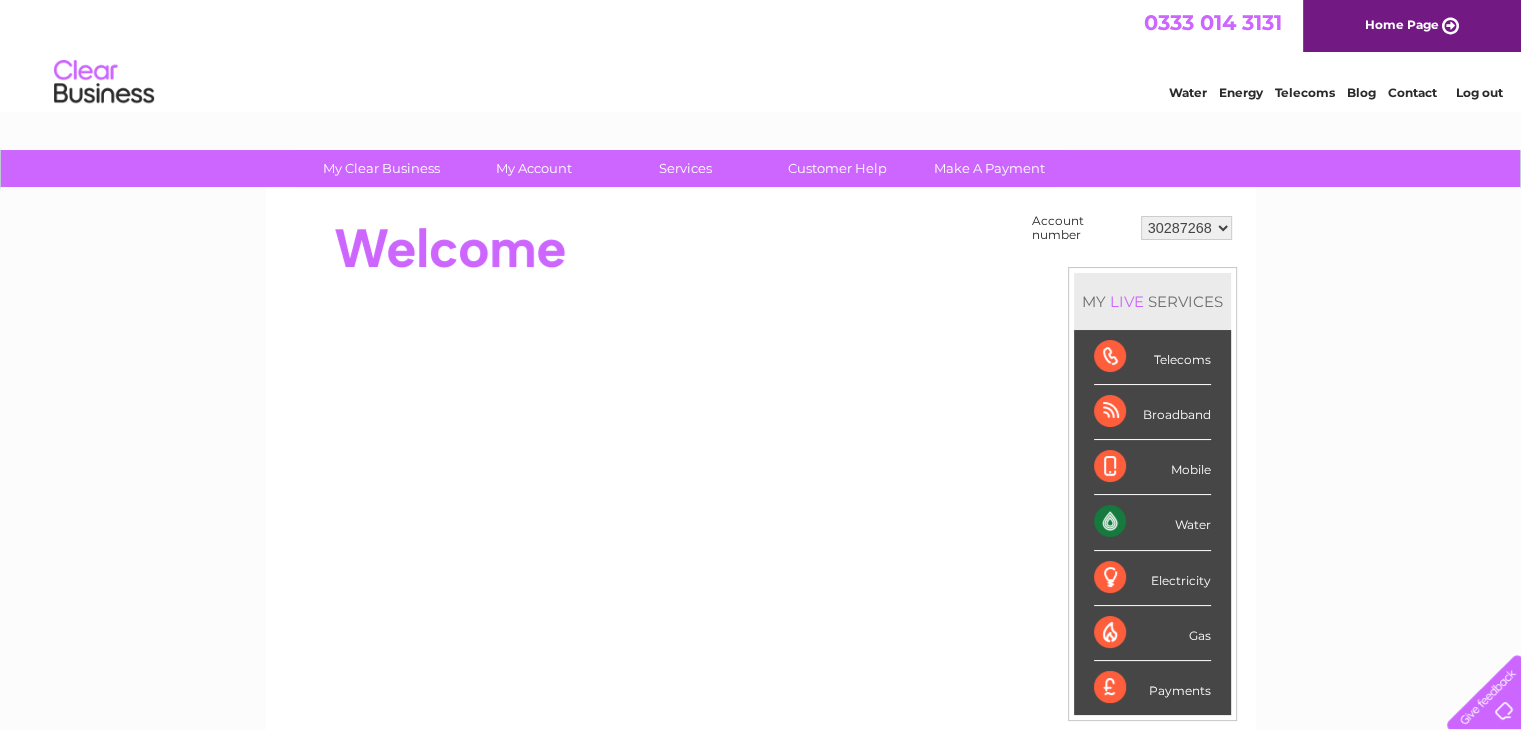 click on "30287268
30287287
30292969
30304898" at bounding box center (1186, 228) 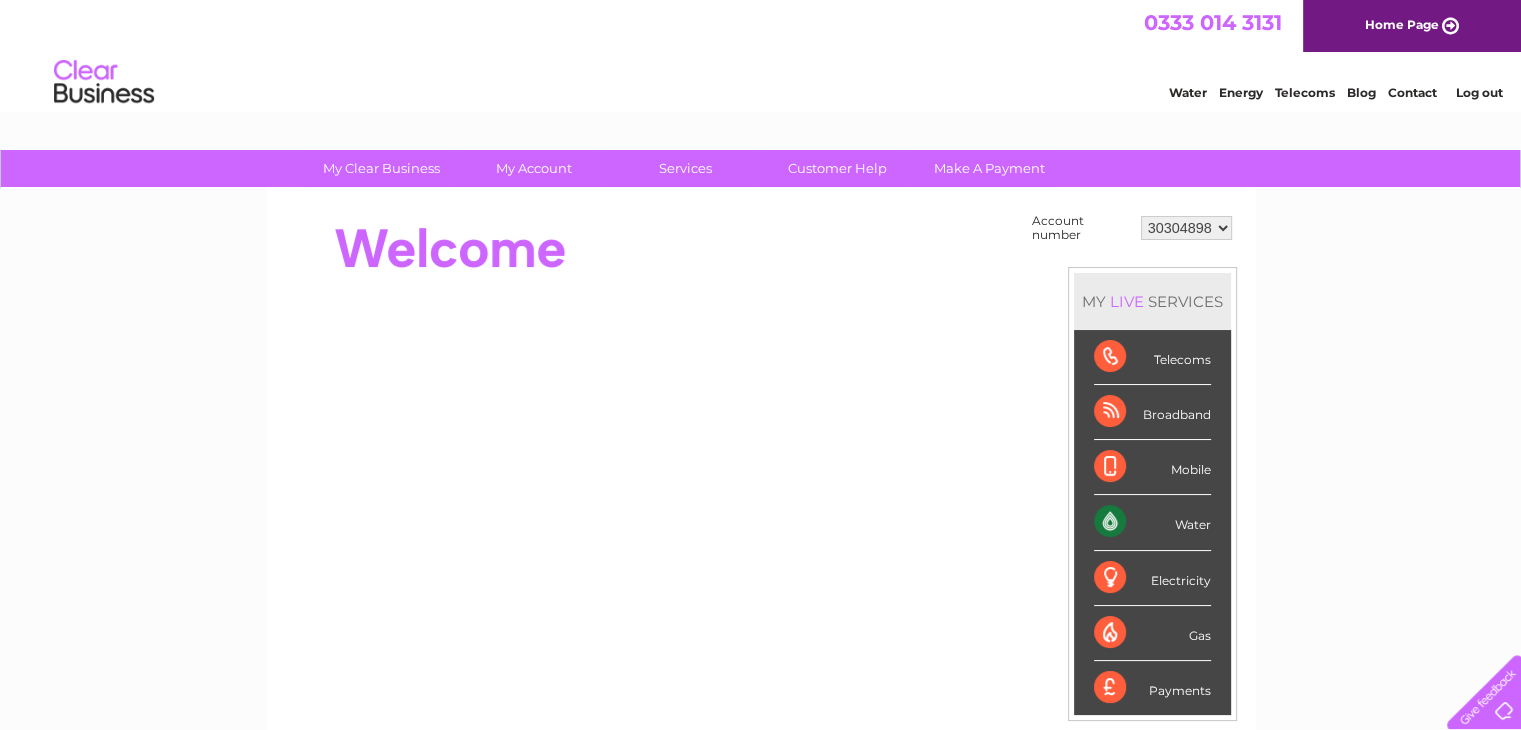 click on "30287268
30287287
30292969
30304898" at bounding box center (1186, 228) 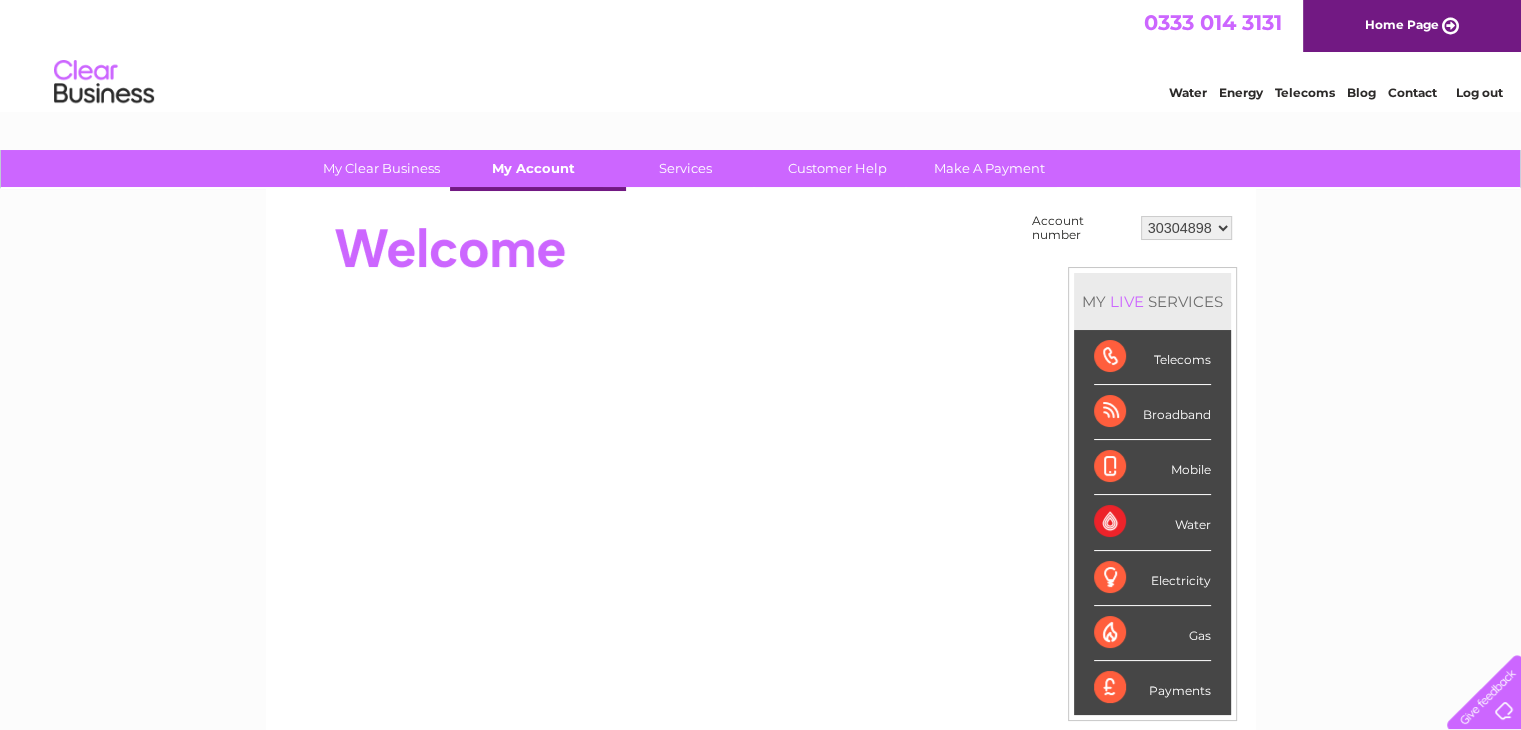 scroll, scrollTop: 0, scrollLeft: 0, axis: both 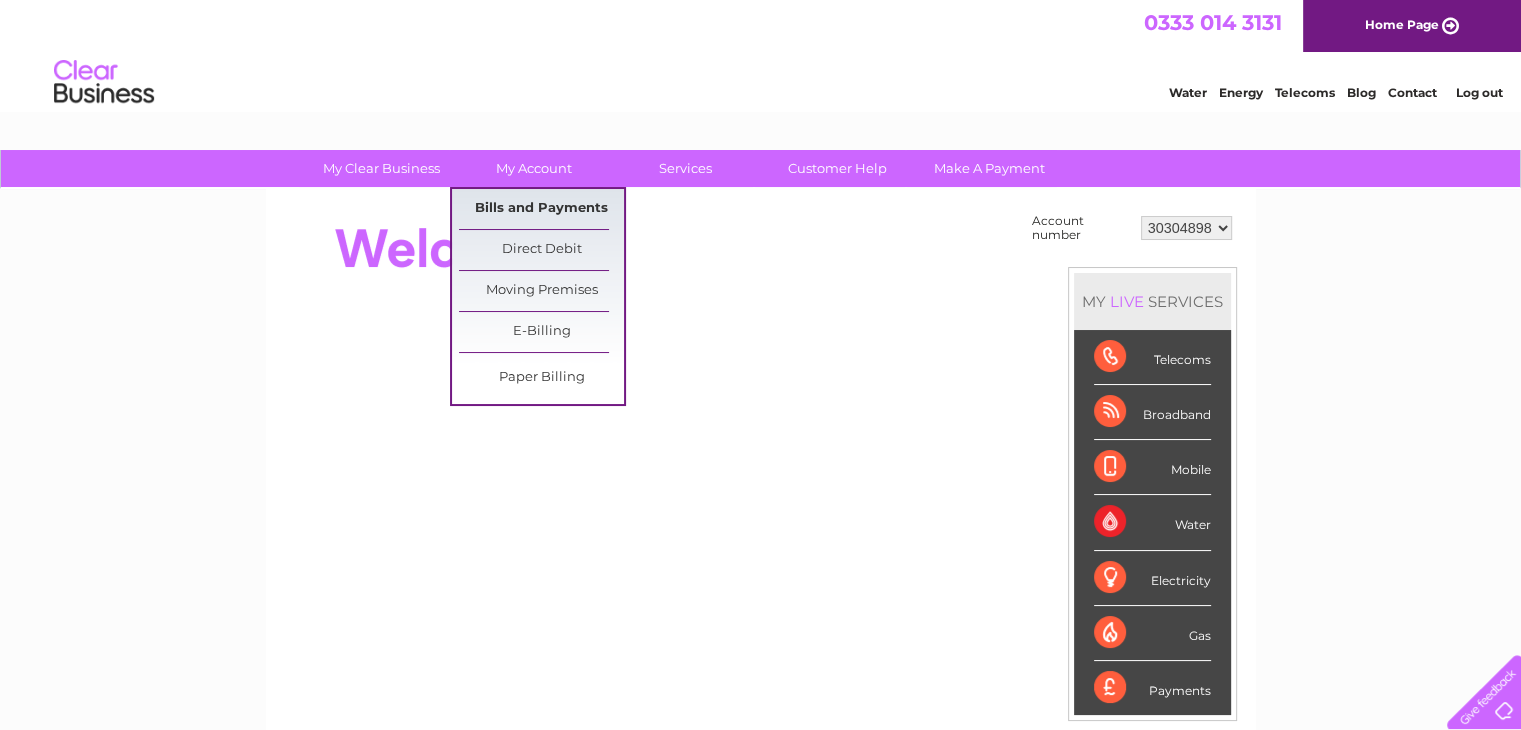 click on "Bills and Payments" at bounding box center (541, 209) 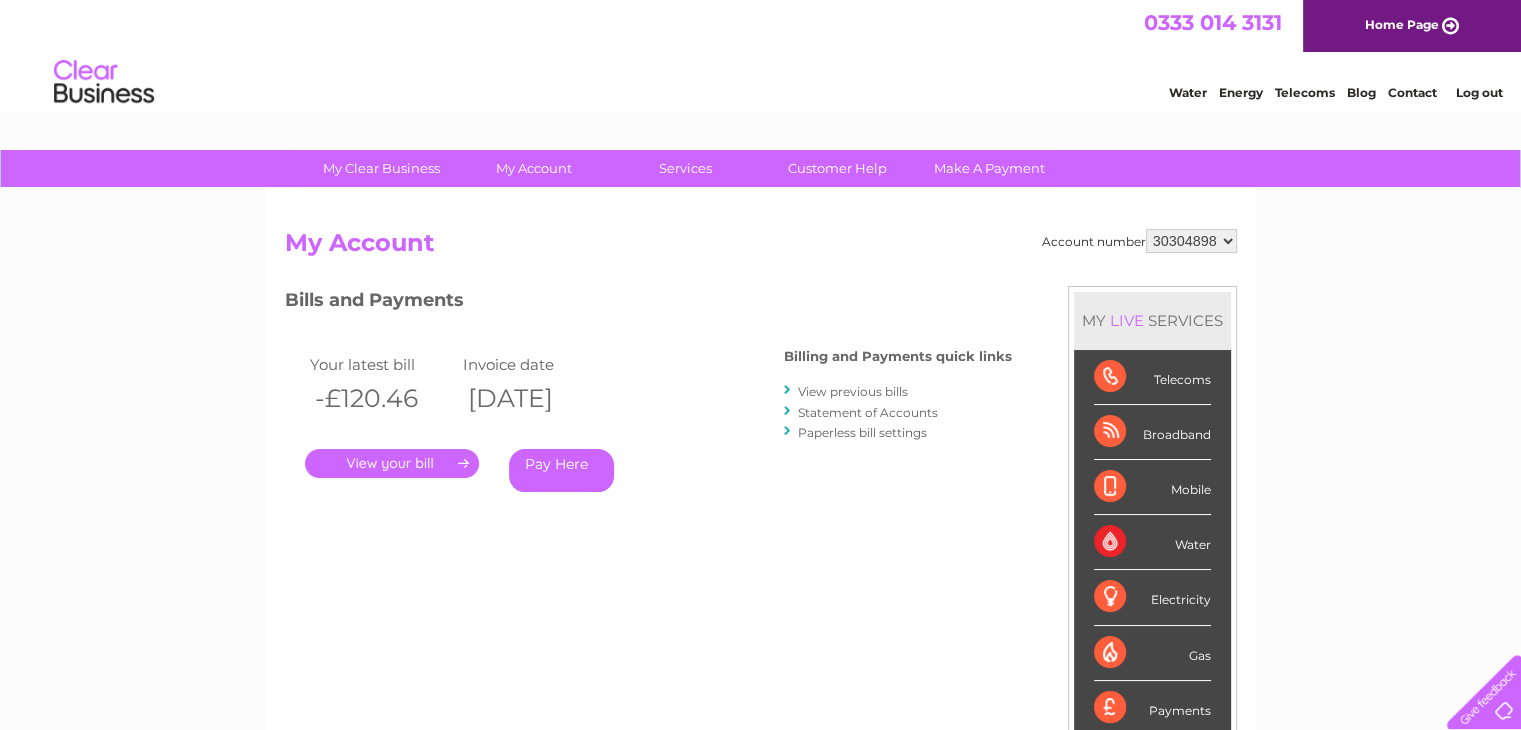 scroll, scrollTop: 0, scrollLeft: 0, axis: both 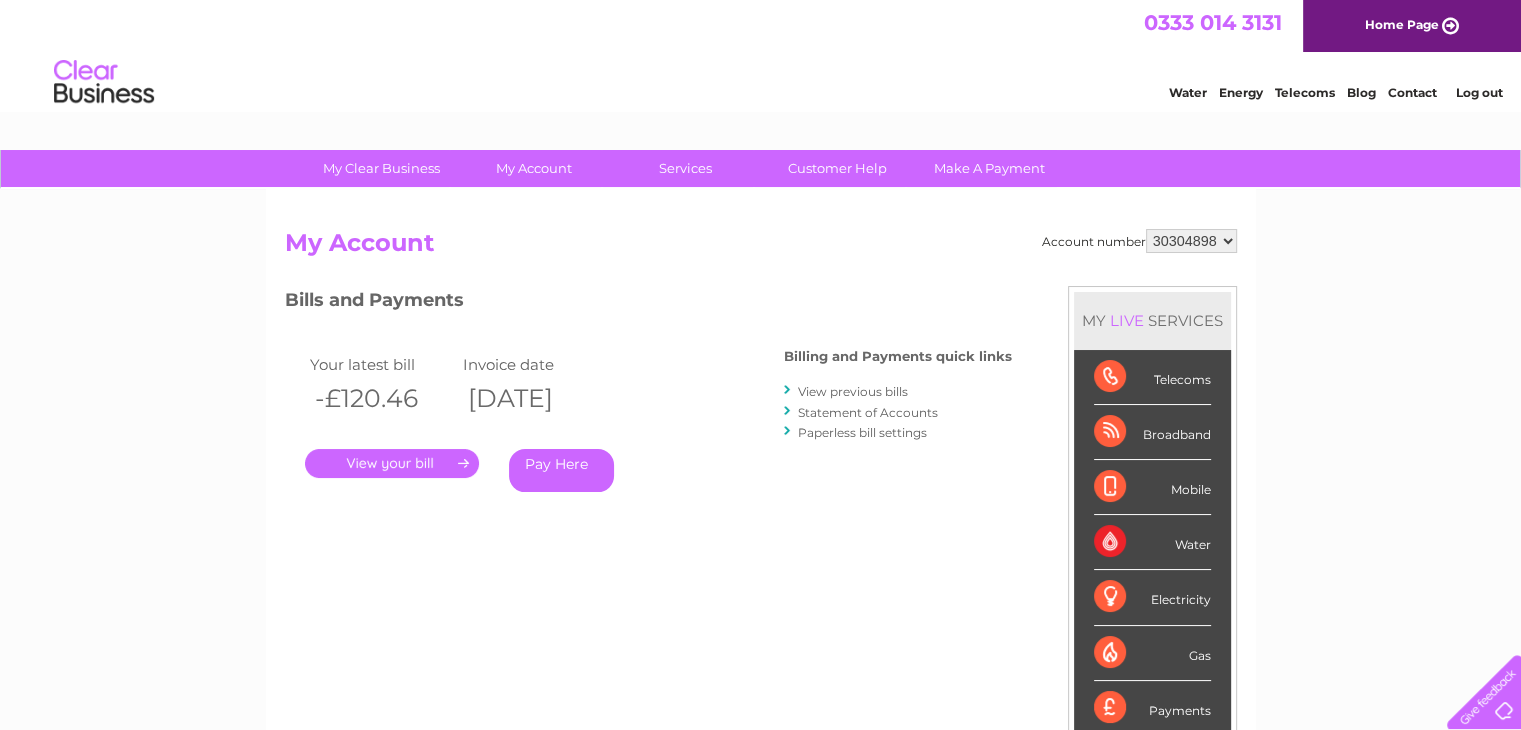 click on "30287268
30287287
30292969
30304898" at bounding box center [1191, 241] 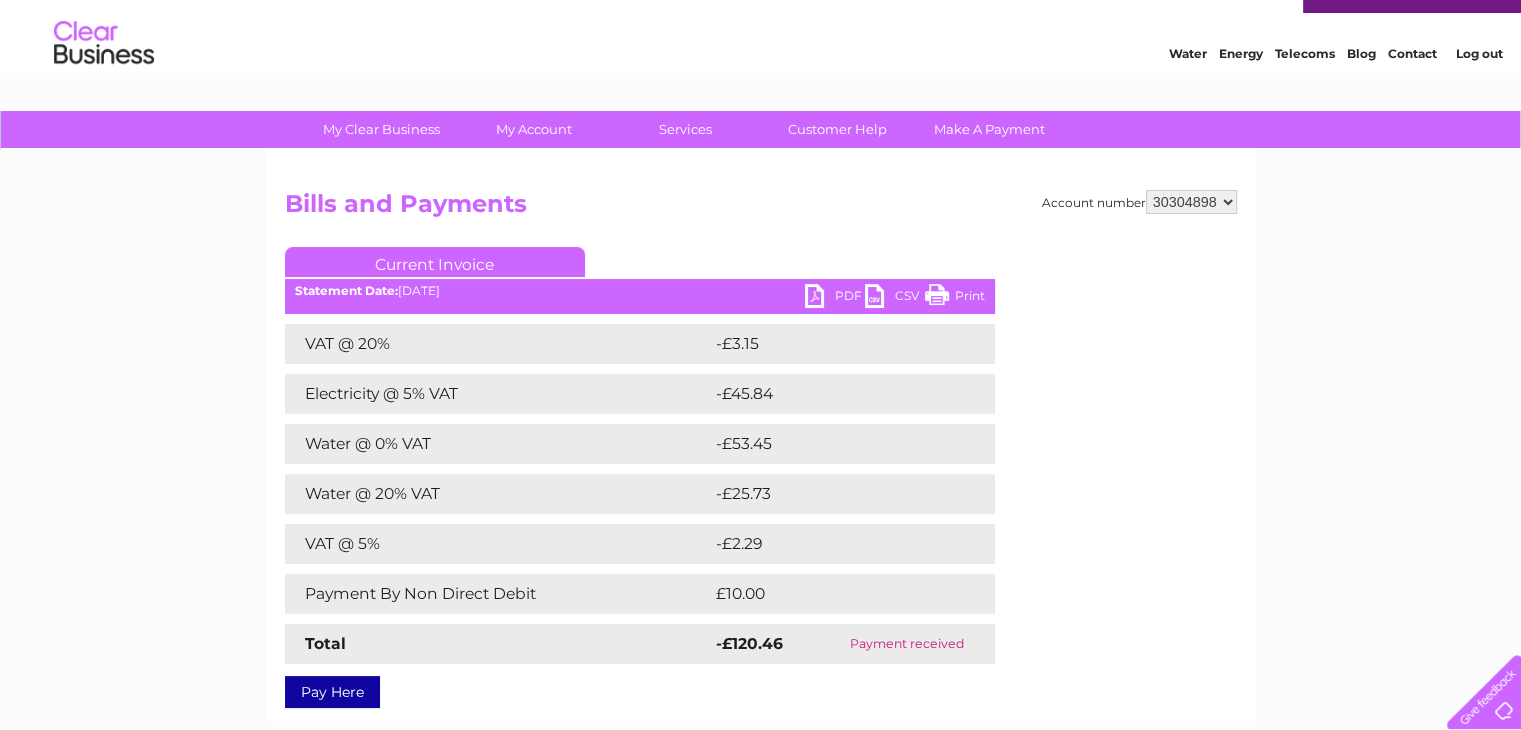 scroll, scrollTop: 0, scrollLeft: 0, axis: both 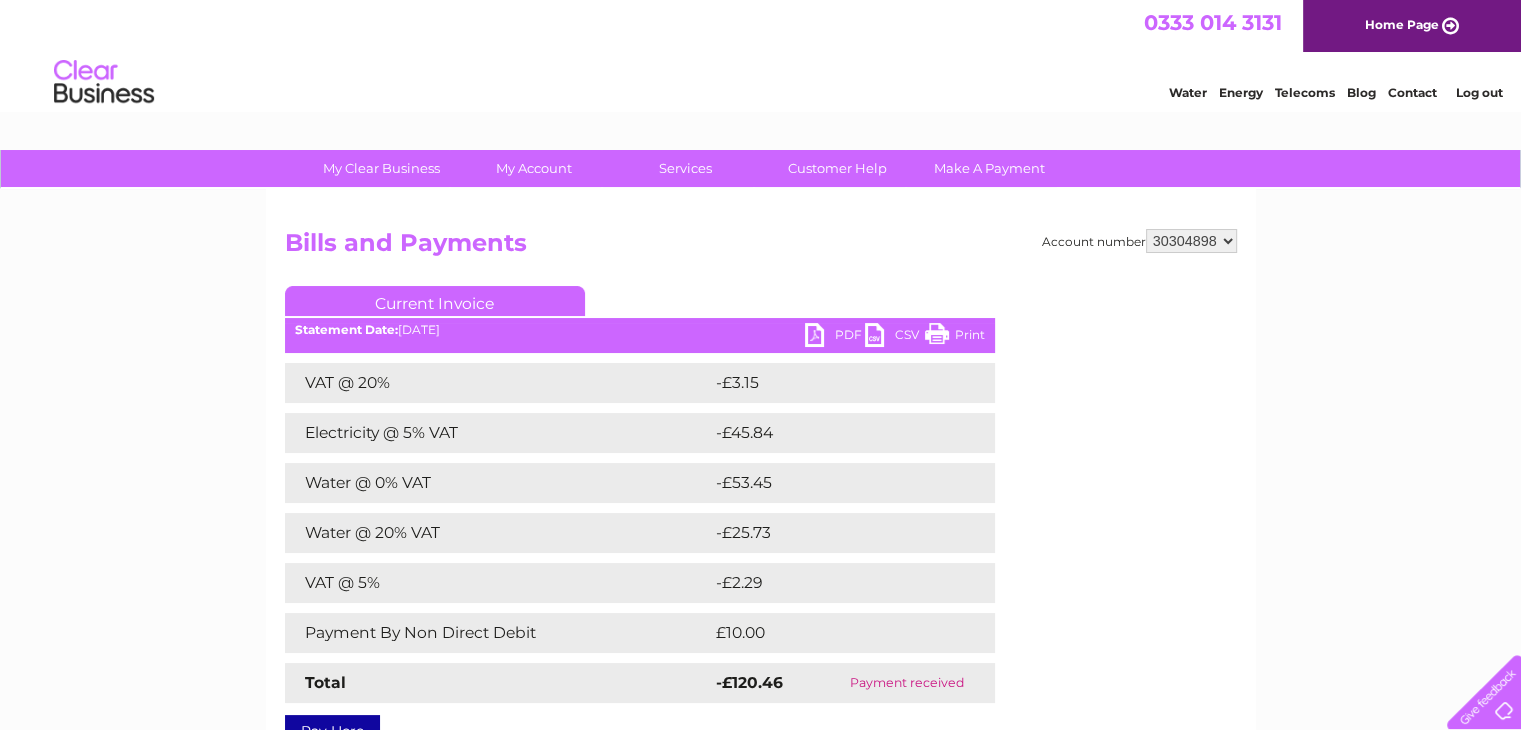 click on "PDF" at bounding box center (835, 337) 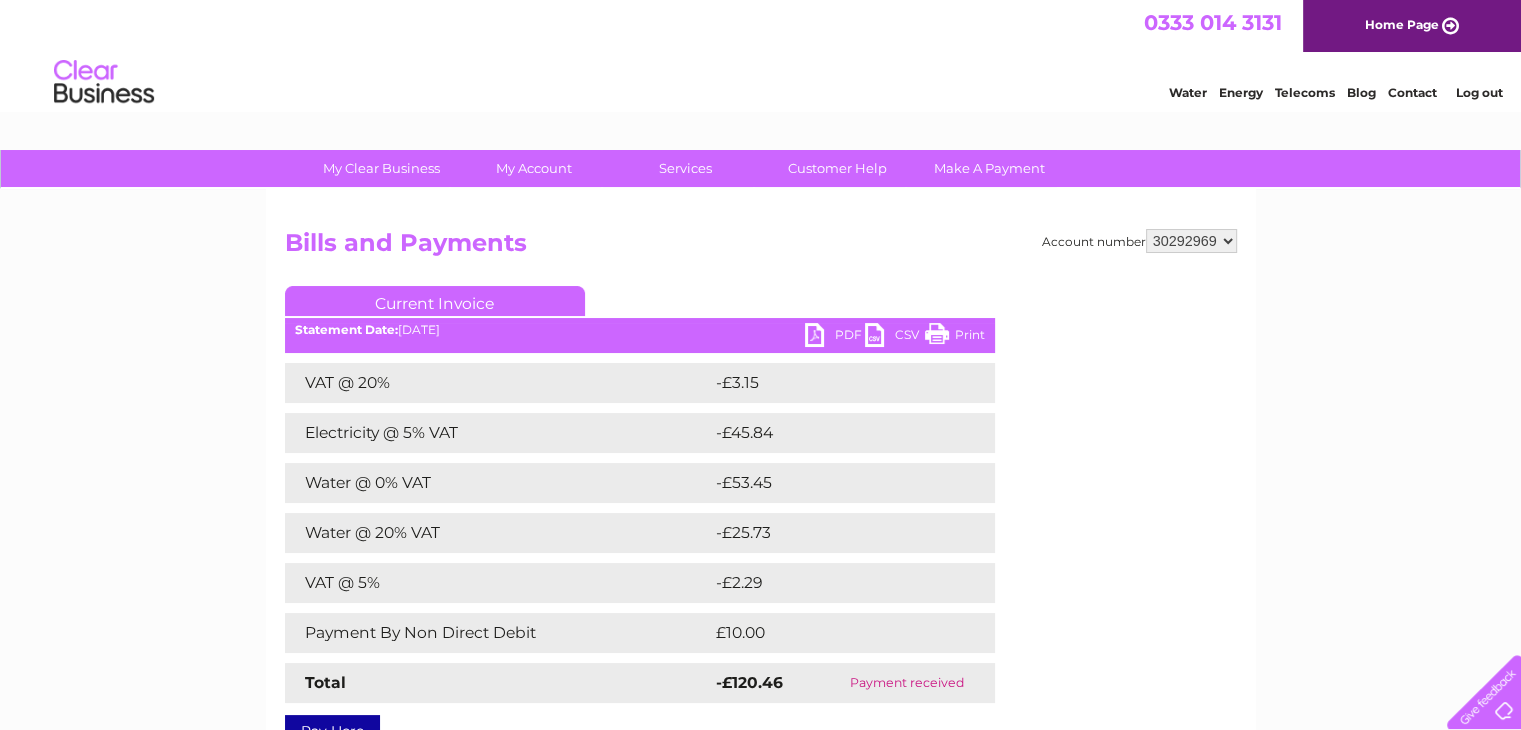 click on "30287268
30287287
30292969
30304898" at bounding box center [1191, 241] 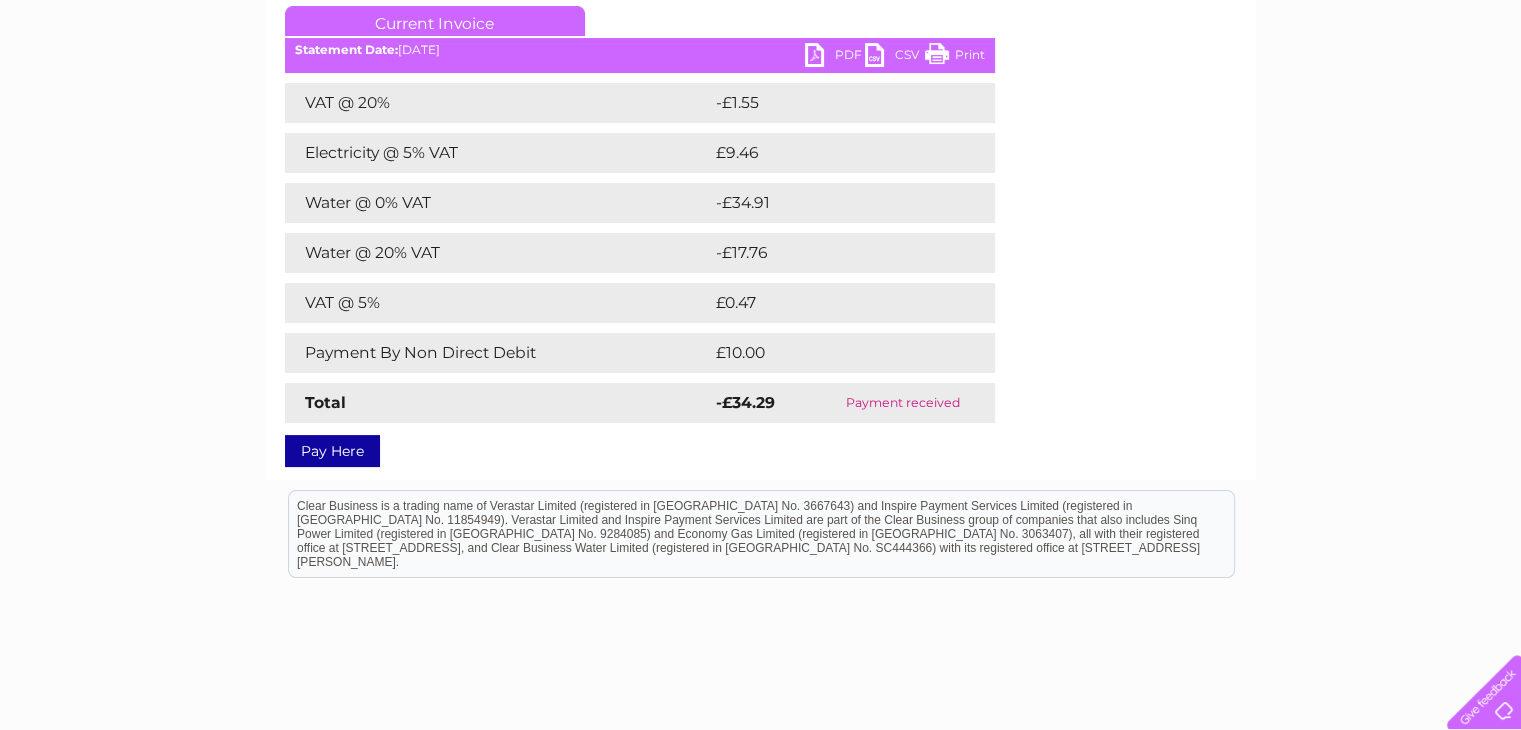 scroll, scrollTop: 86, scrollLeft: 0, axis: vertical 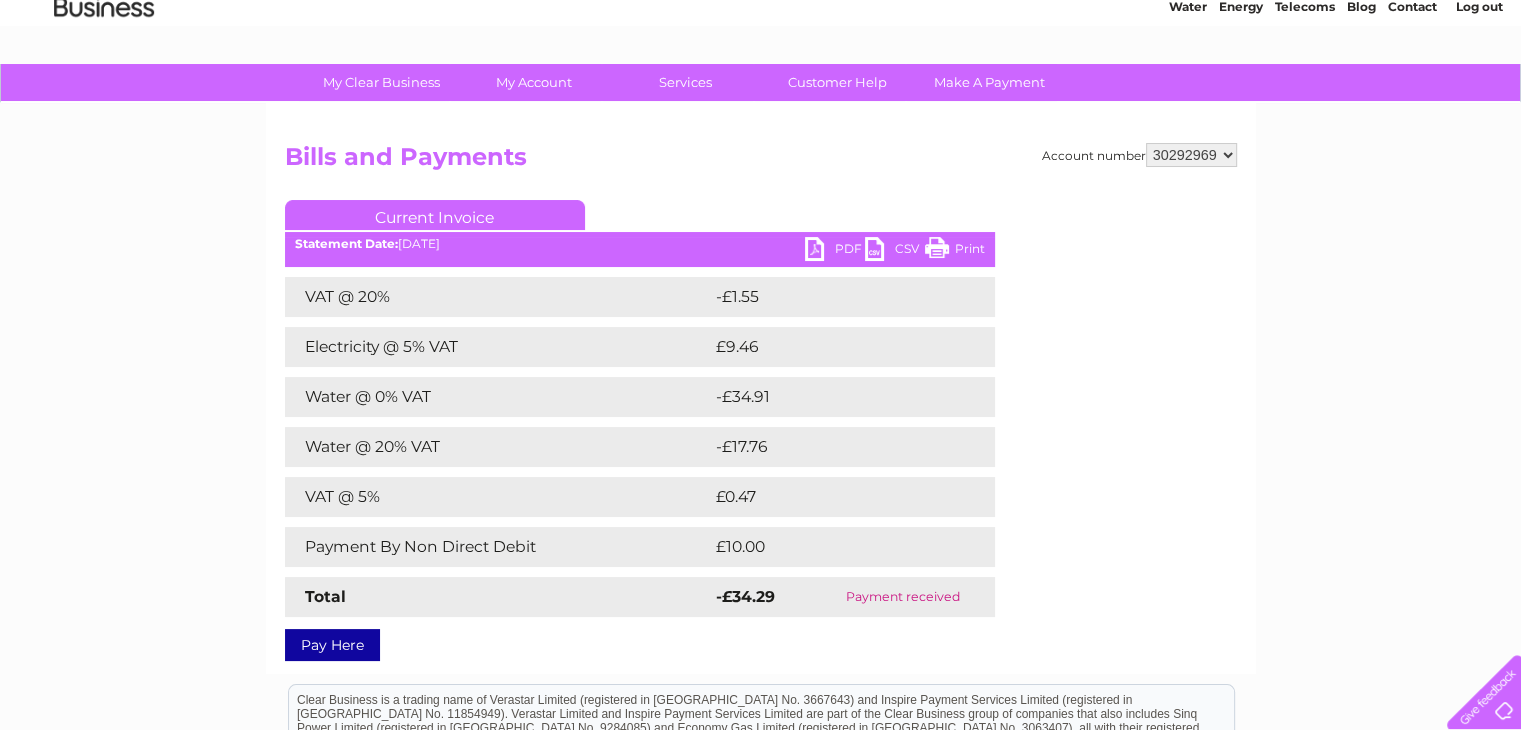 click on "PDF" at bounding box center (835, 251) 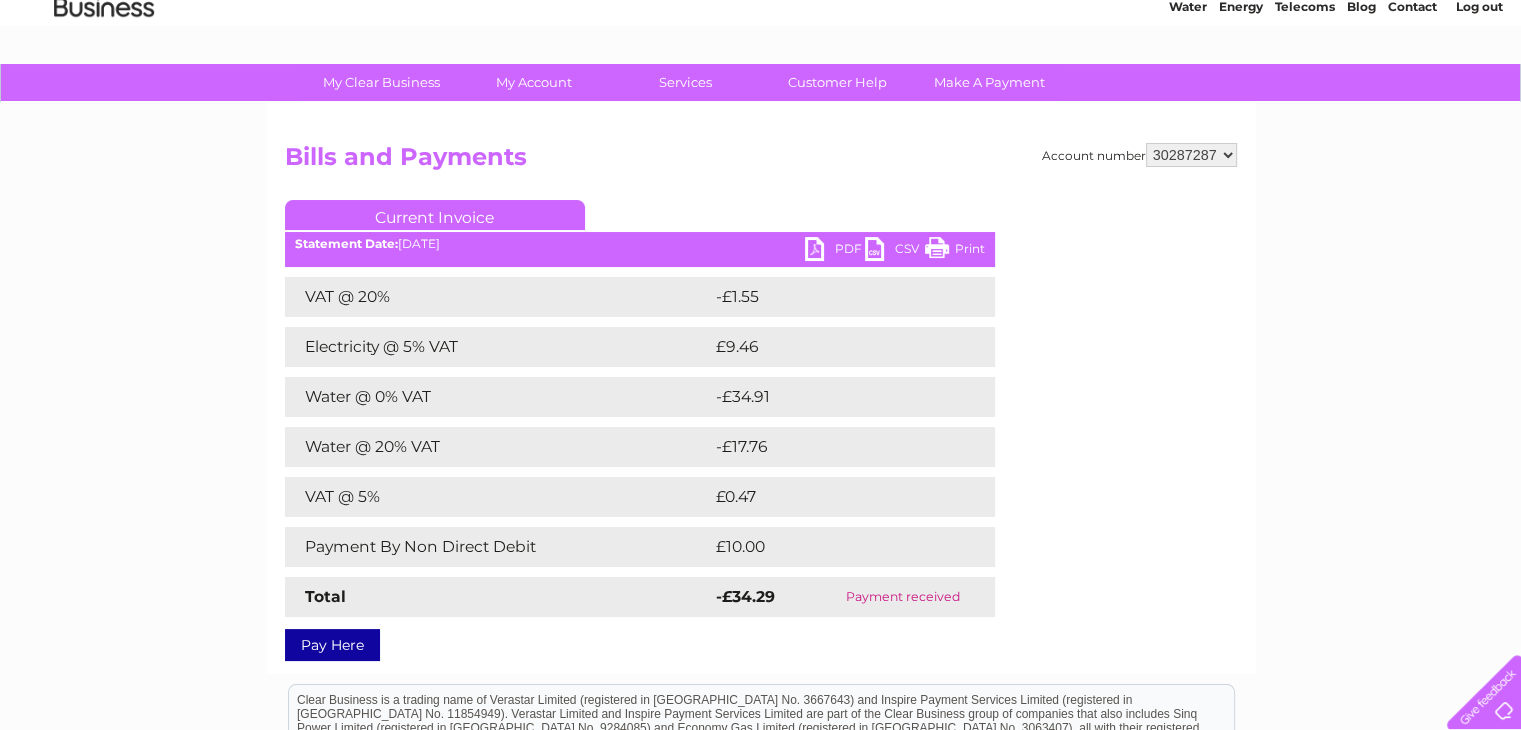 click on "30287268
30287287
30292969
30304898" at bounding box center (1191, 155) 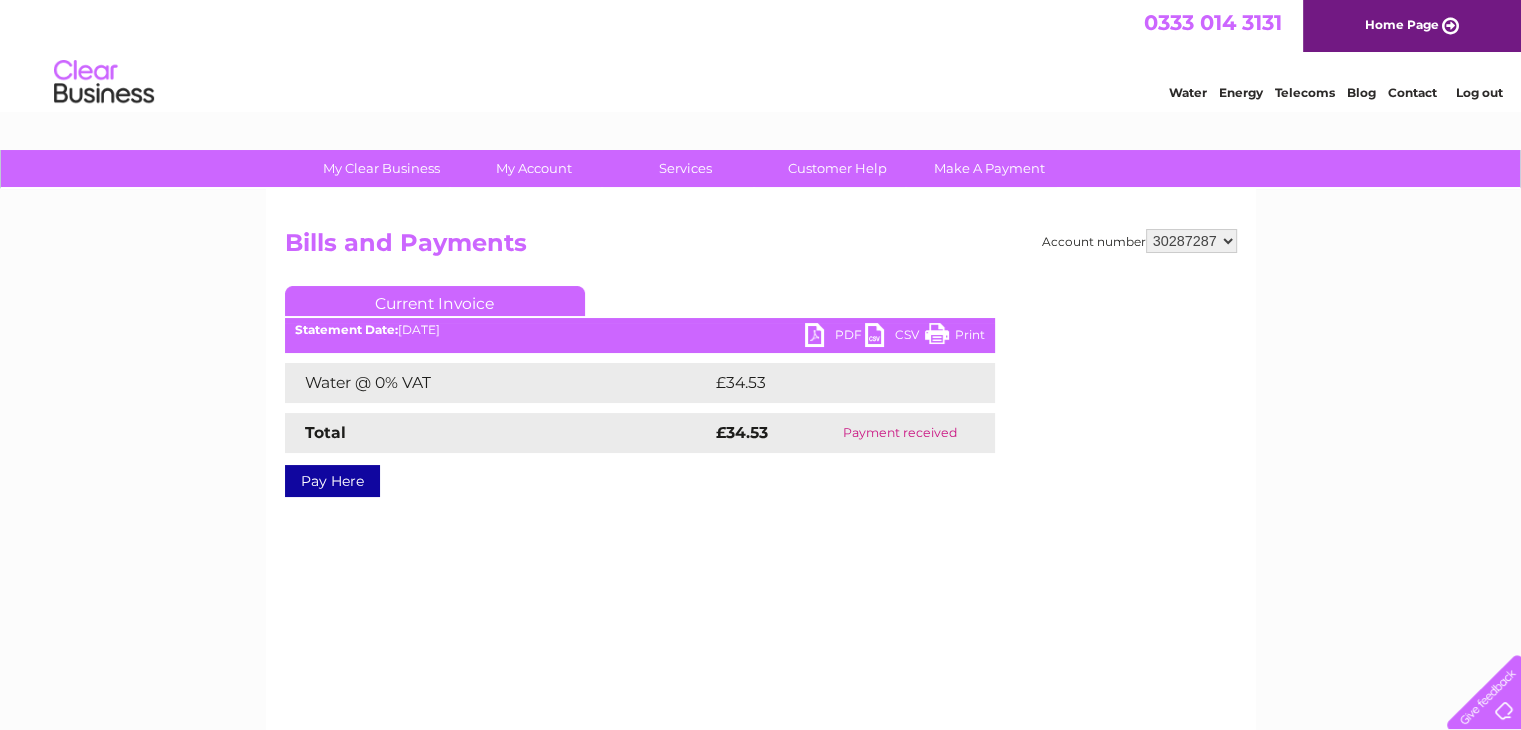 scroll, scrollTop: 0, scrollLeft: 0, axis: both 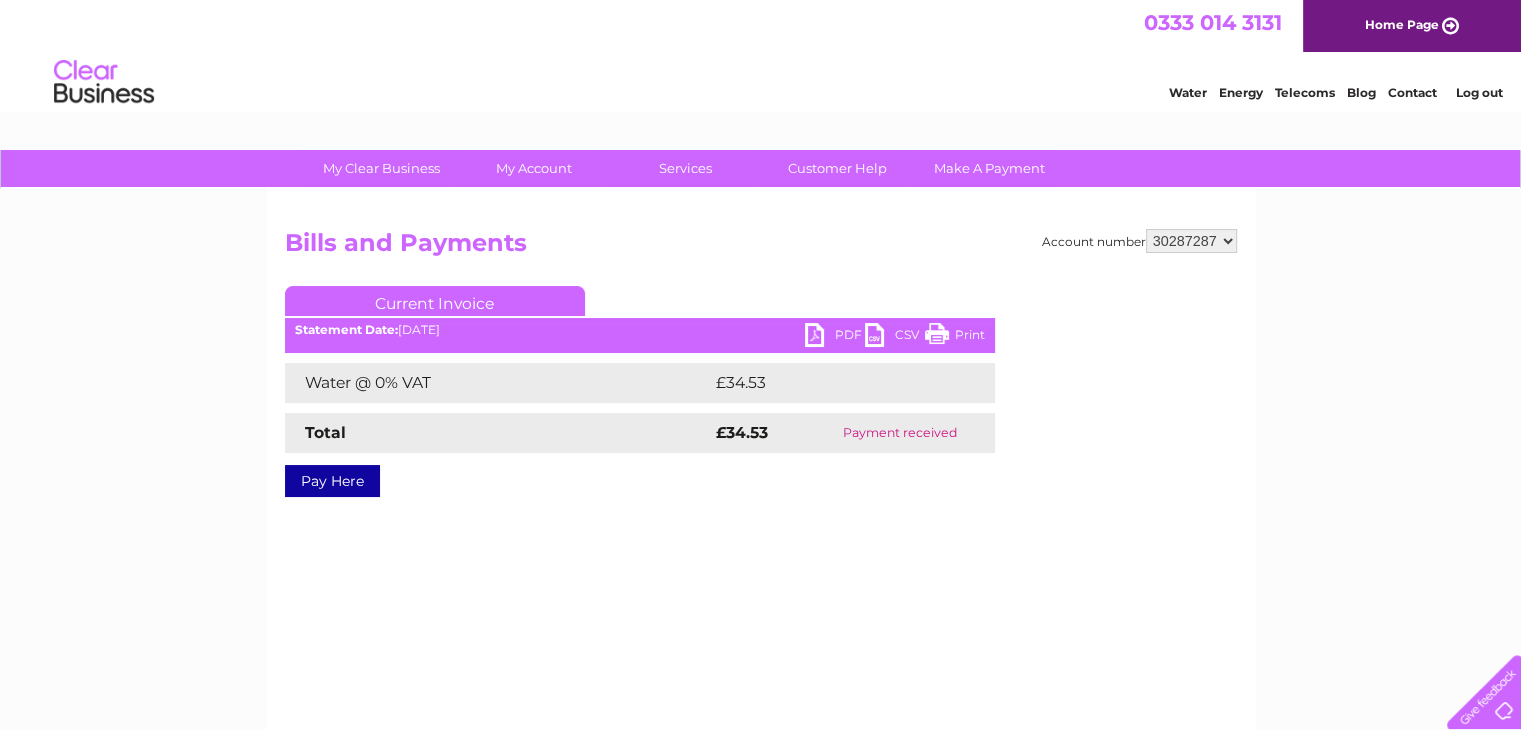 click on "PDF" at bounding box center (835, 337) 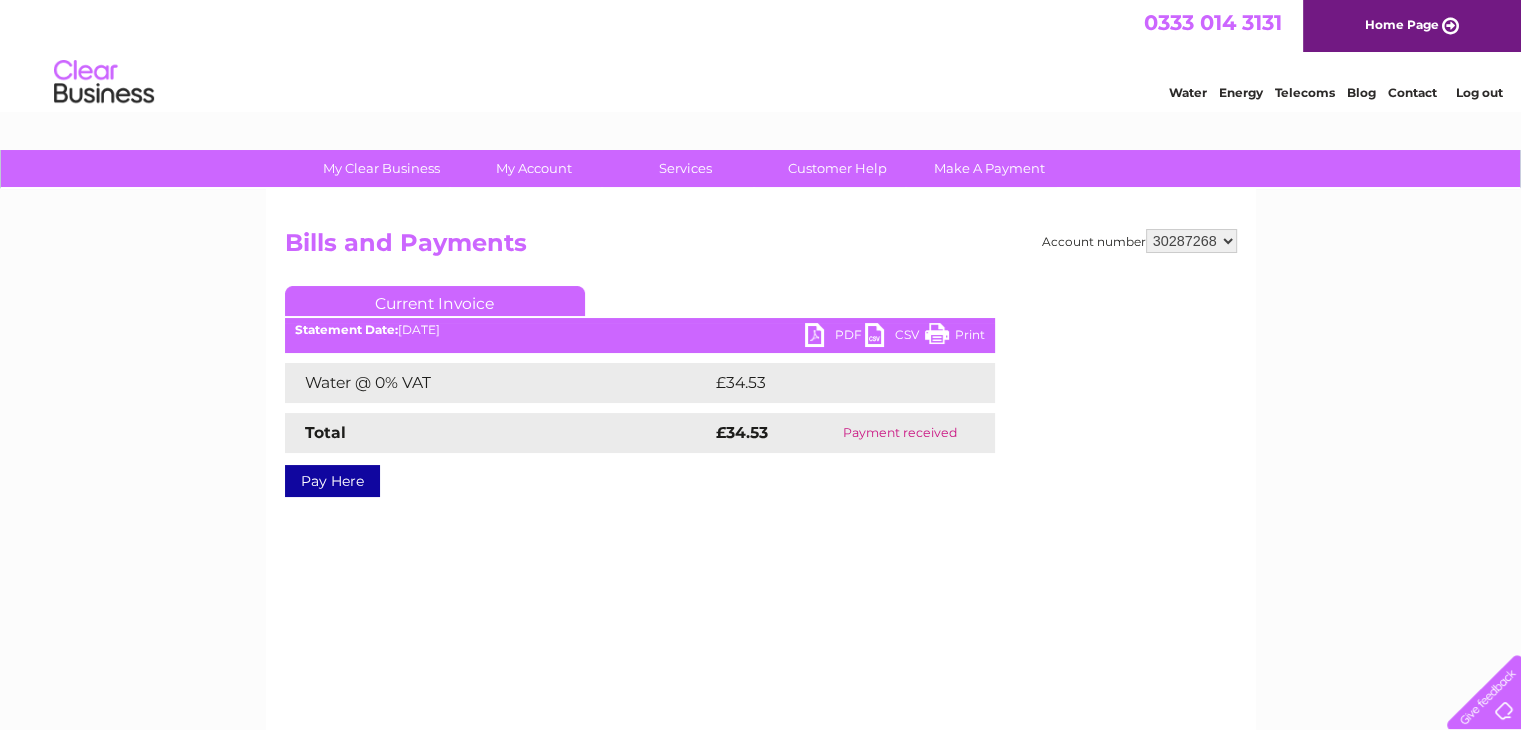 click on "30287268
30287287
30292969
30304898" at bounding box center (1191, 241) 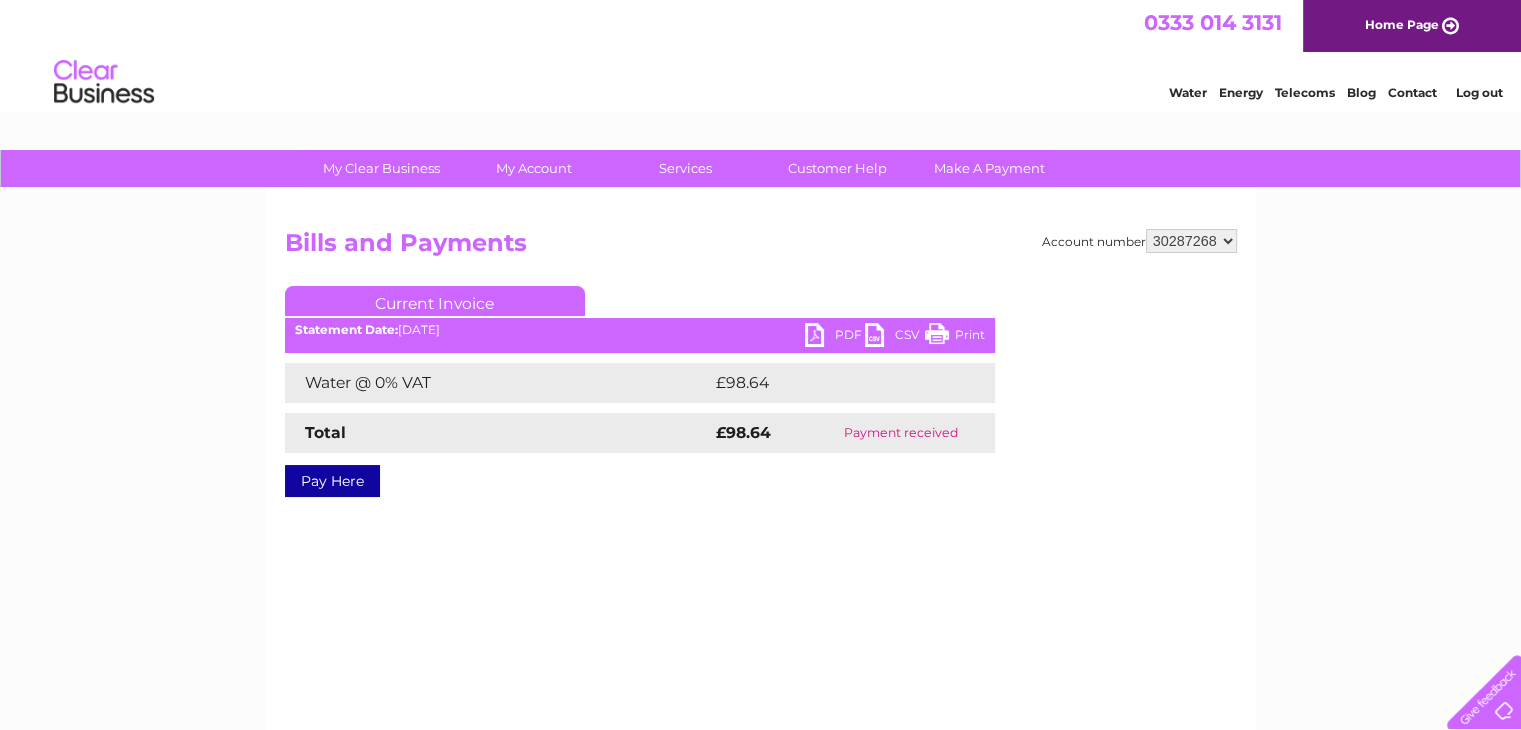 scroll, scrollTop: 0, scrollLeft: 0, axis: both 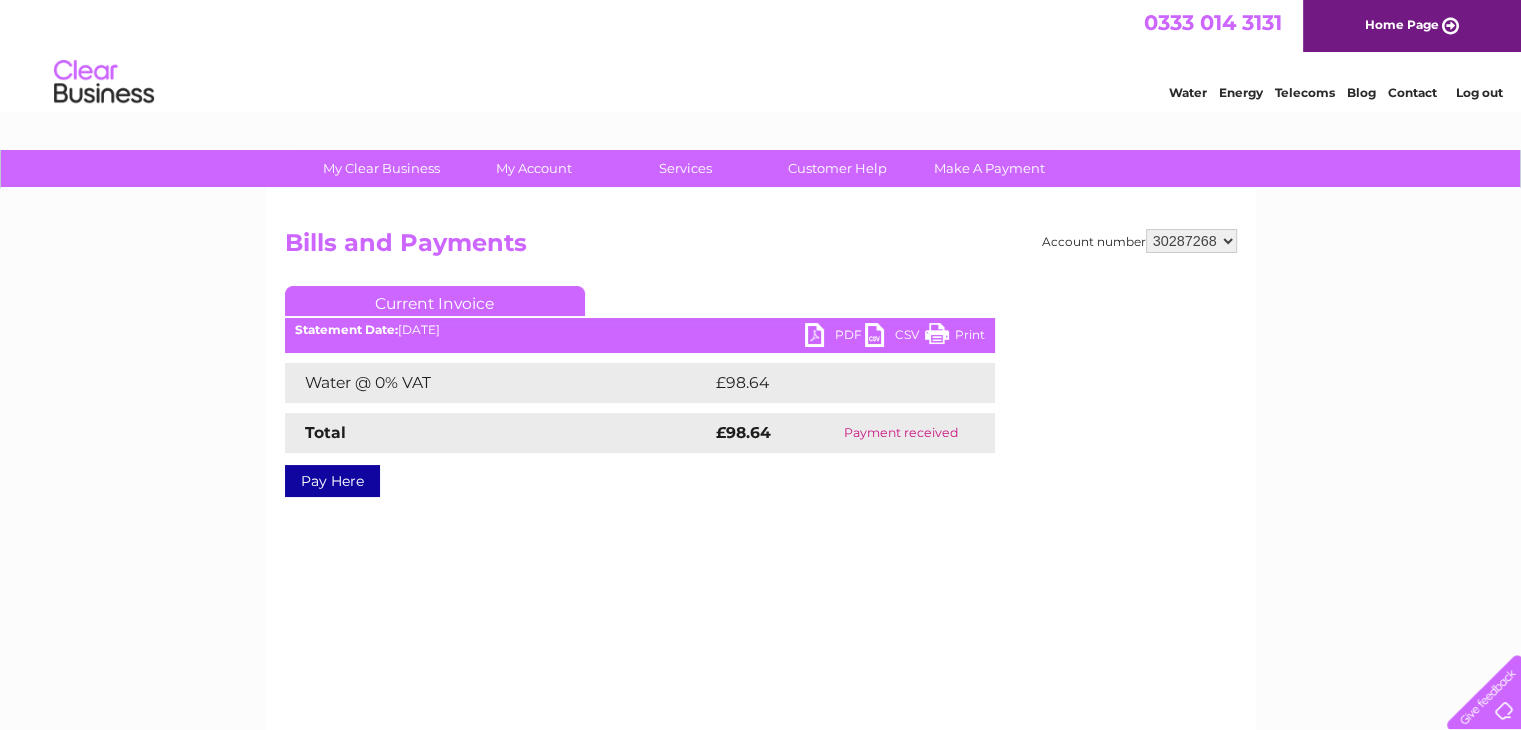 click on "PDF" at bounding box center [835, 337] 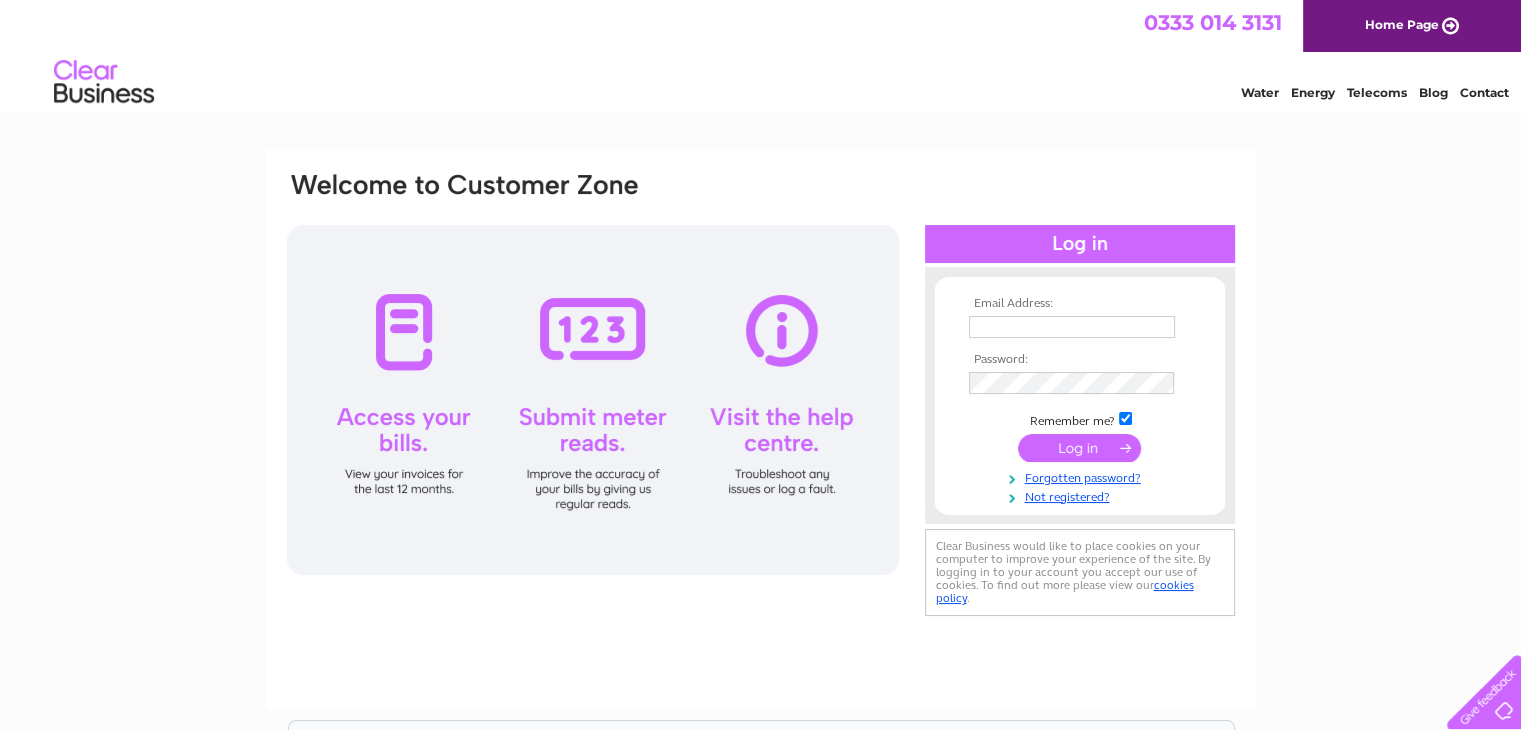 scroll, scrollTop: 0, scrollLeft: 0, axis: both 